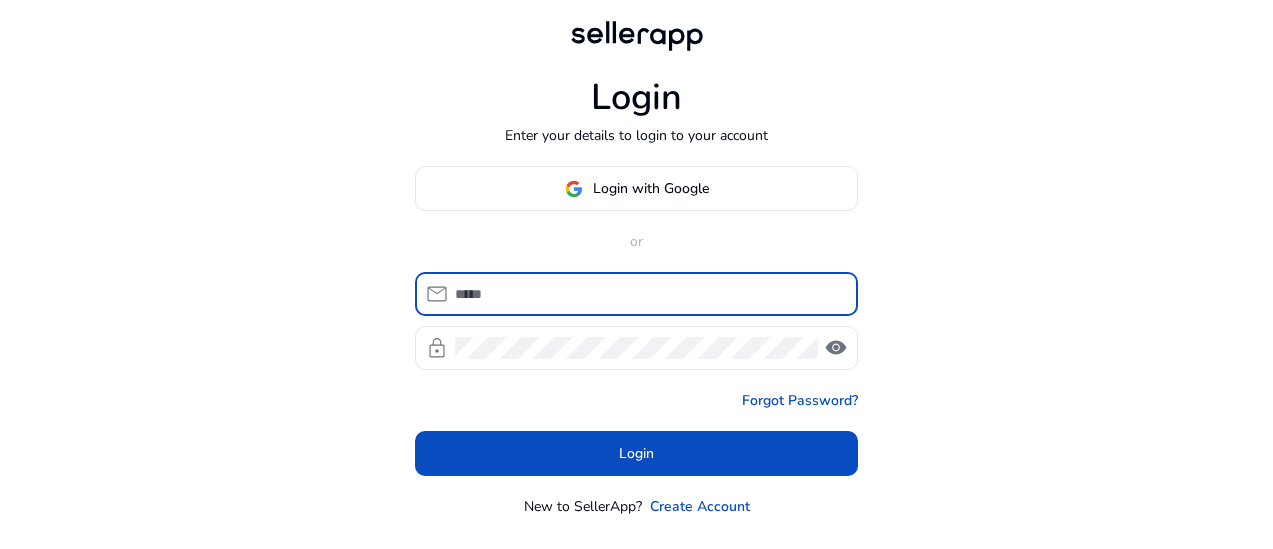 scroll, scrollTop: 0, scrollLeft: 0, axis: both 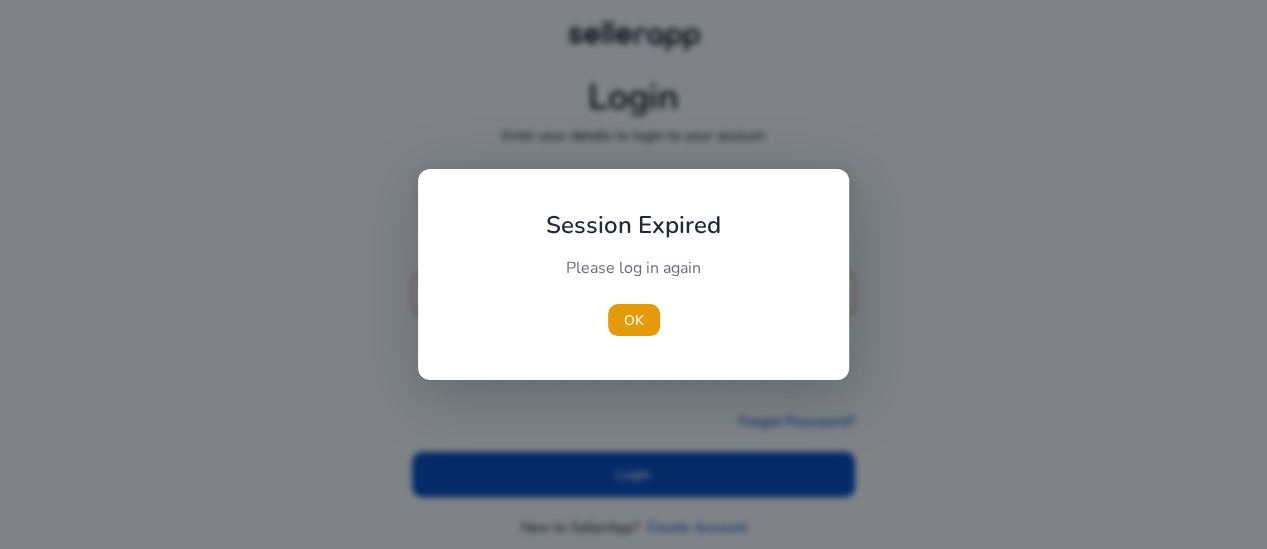 click on "Session Expired Please log in again [GEOGRAPHIC_DATA]" at bounding box center [633, 274] 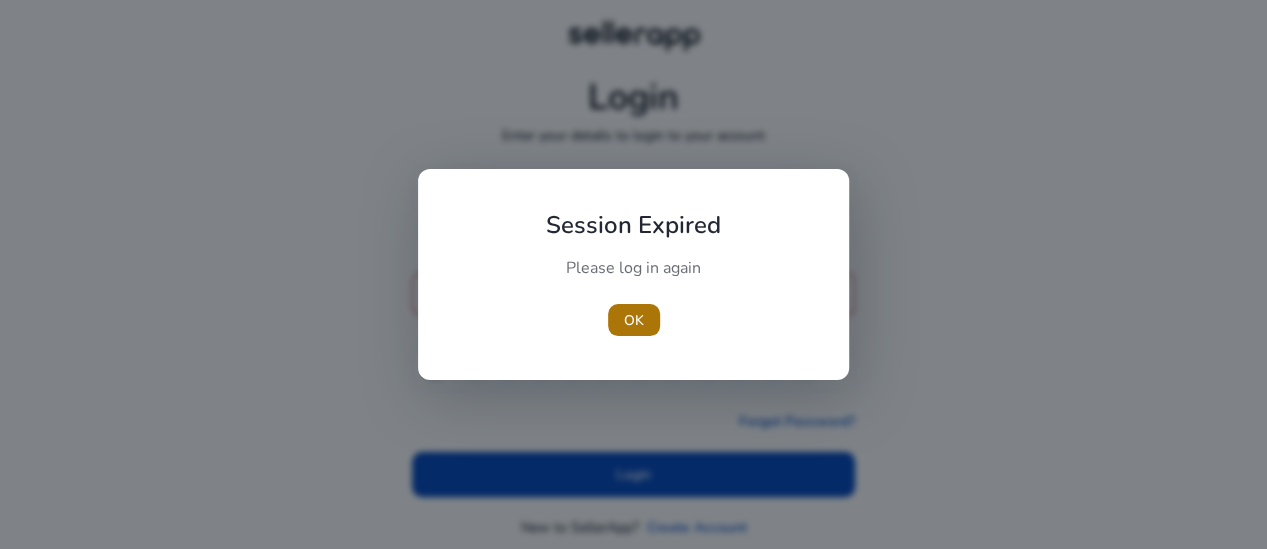 click at bounding box center [634, 320] 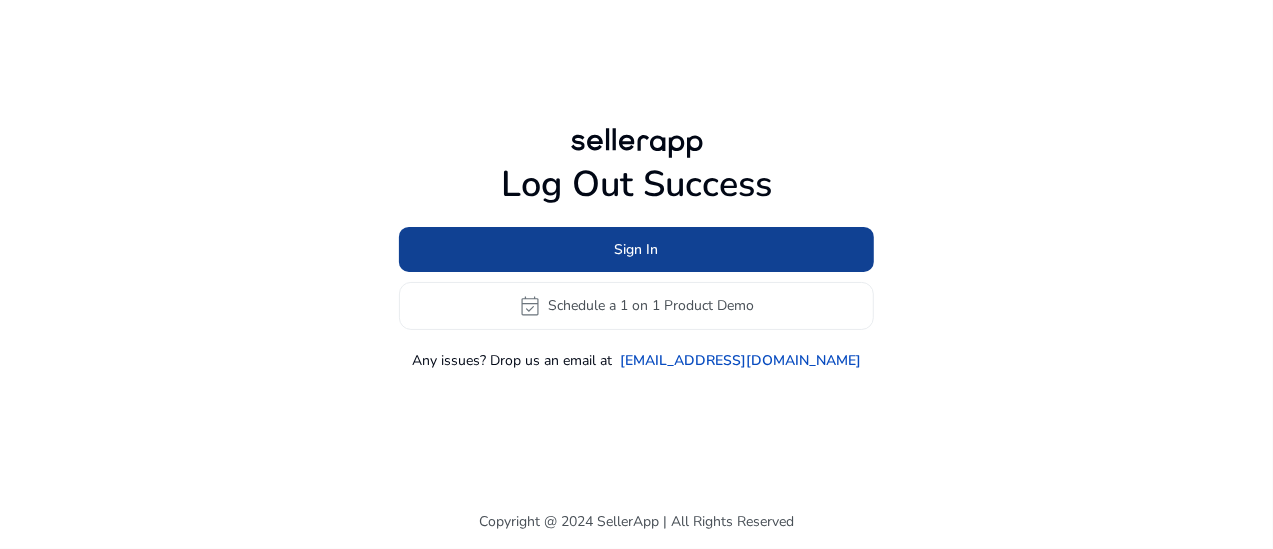 click on "Sign In" 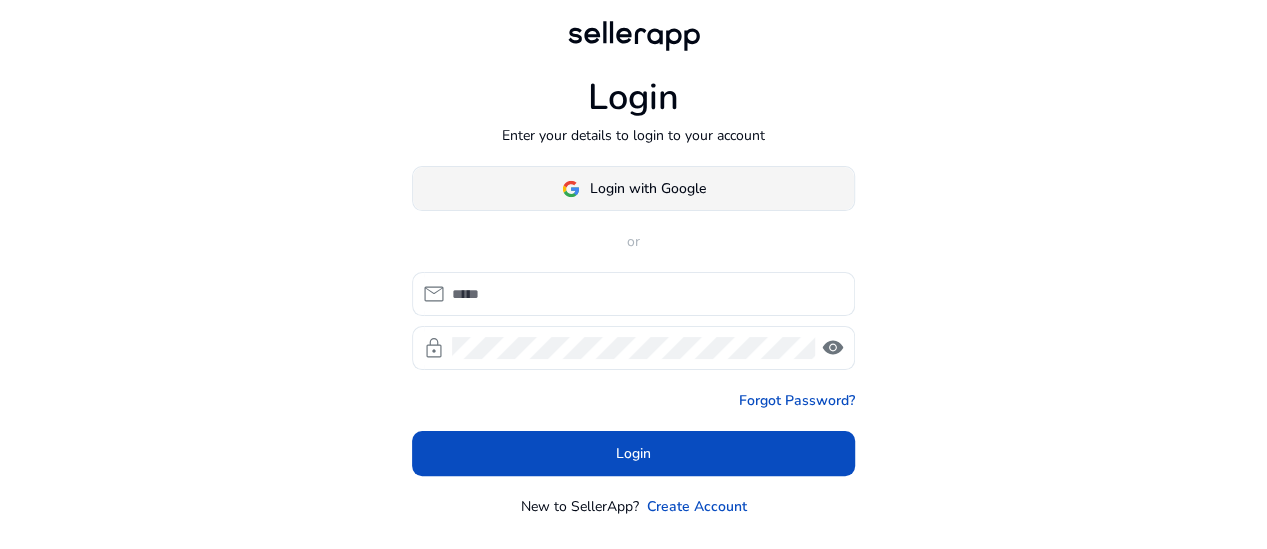 click 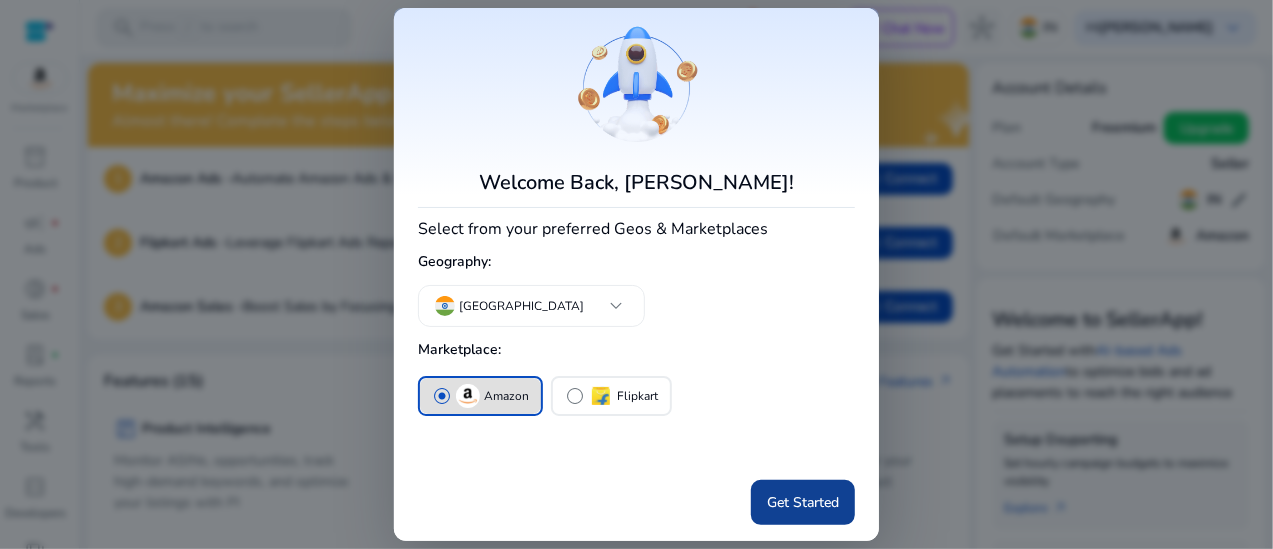 click at bounding box center (803, 503) 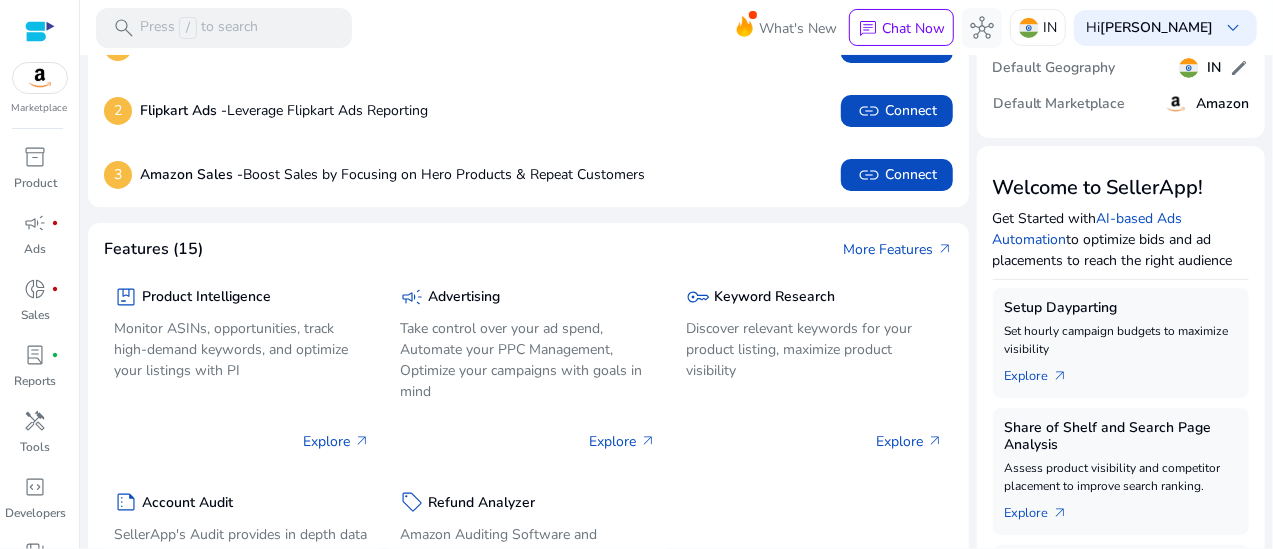 scroll, scrollTop: 131, scrollLeft: 0, axis: vertical 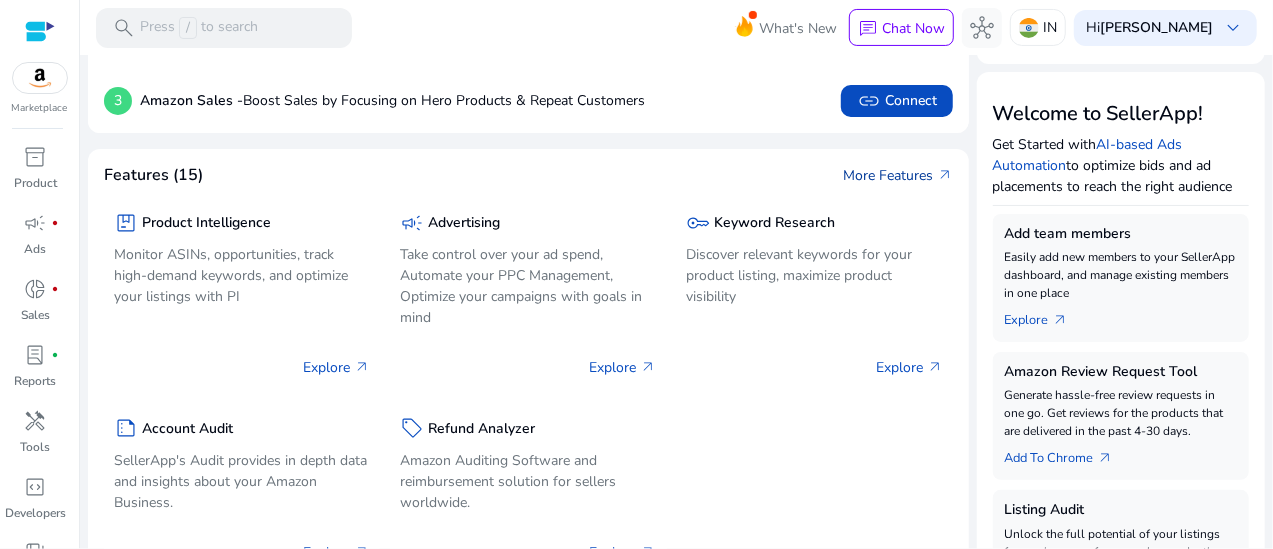 click on "More Features   arrow_outward" 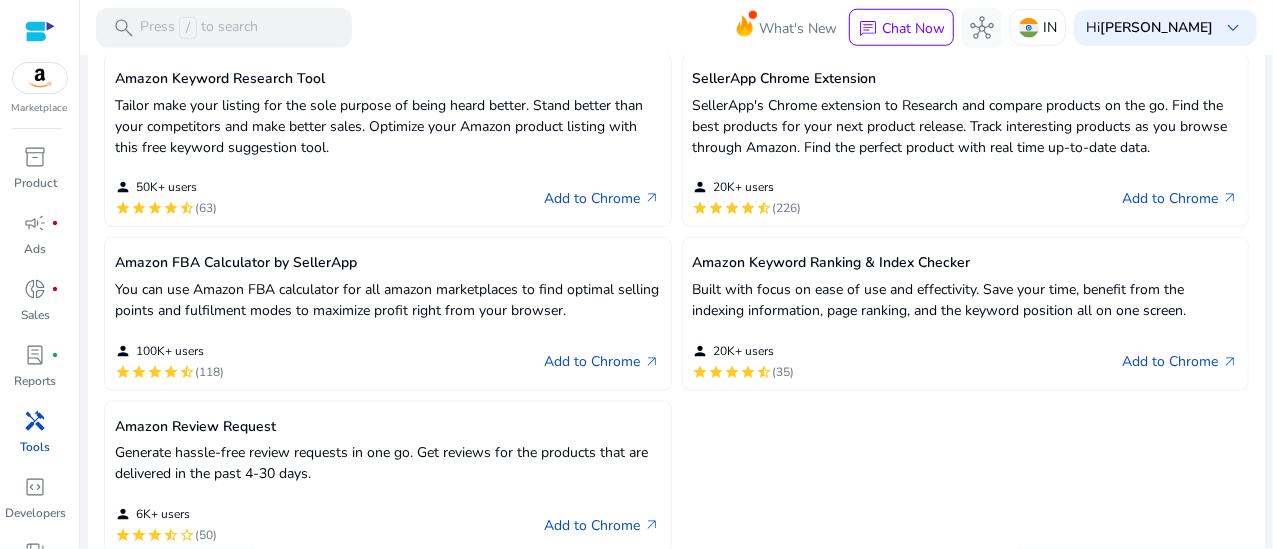 scroll, scrollTop: 913, scrollLeft: 0, axis: vertical 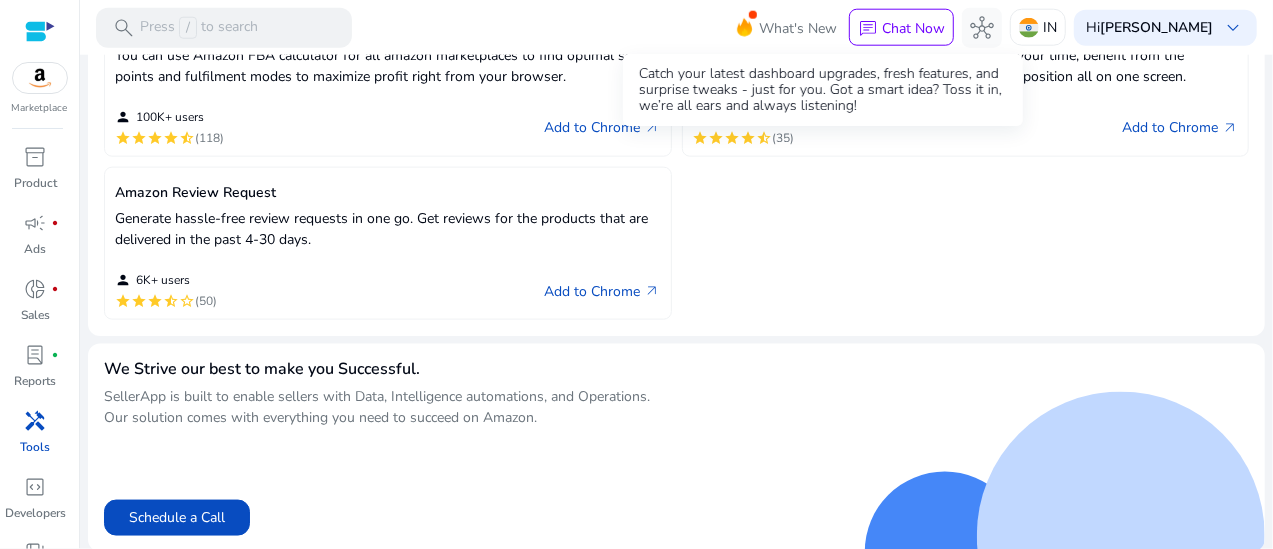 click on "What's New" at bounding box center (798, 28) 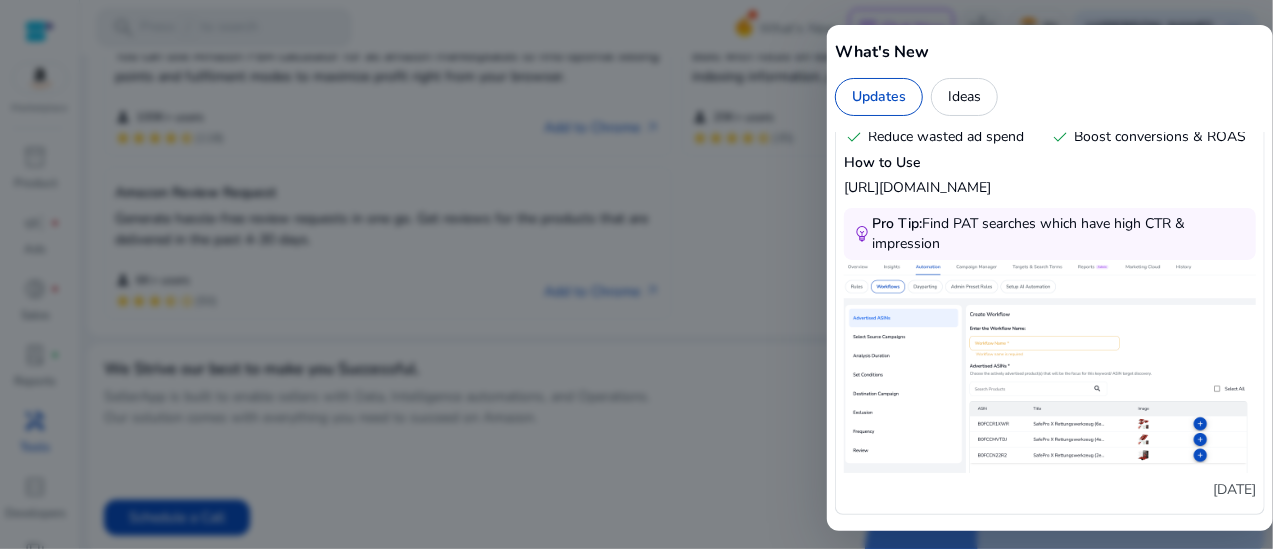 scroll, scrollTop: 2156, scrollLeft: 0, axis: vertical 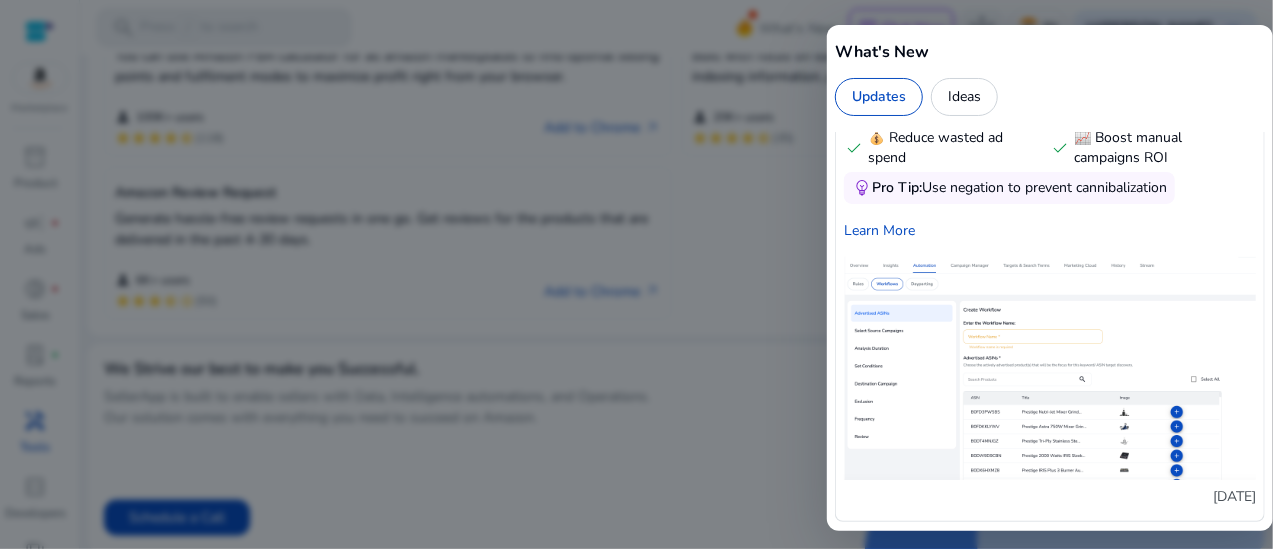 click at bounding box center (636, 274) 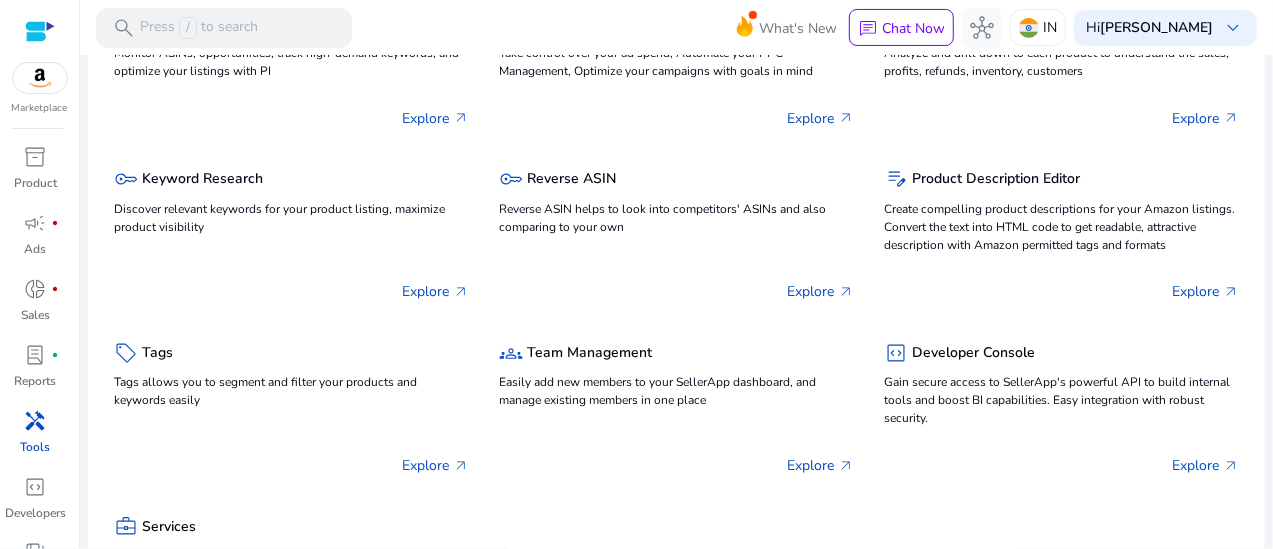 scroll, scrollTop: 0, scrollLeft: 0, axis: both 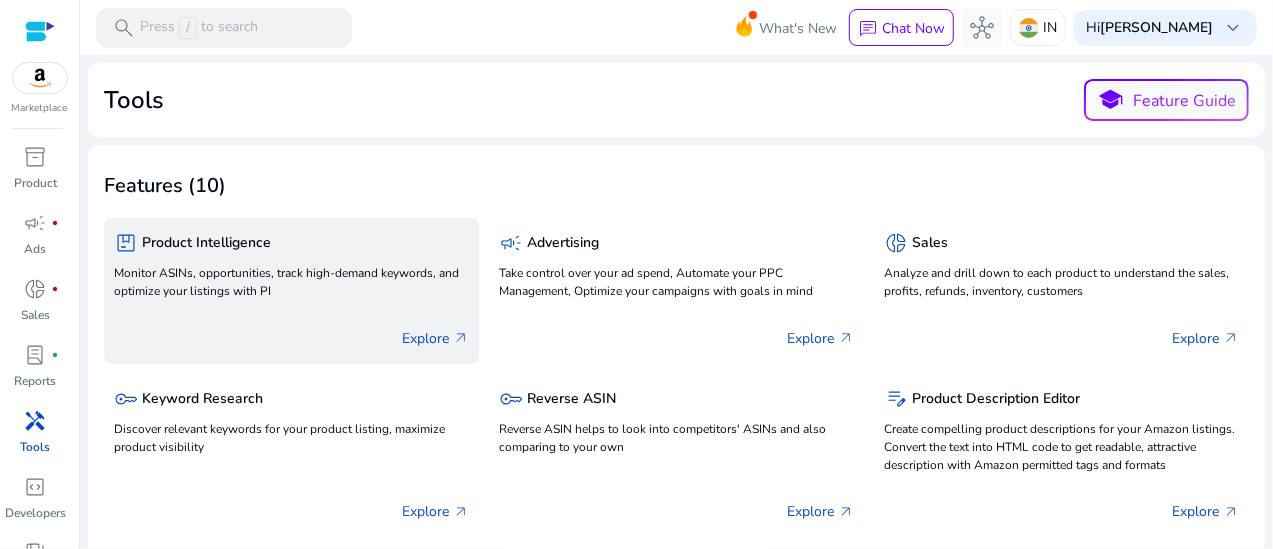 click on "Explore   arrow_outward" 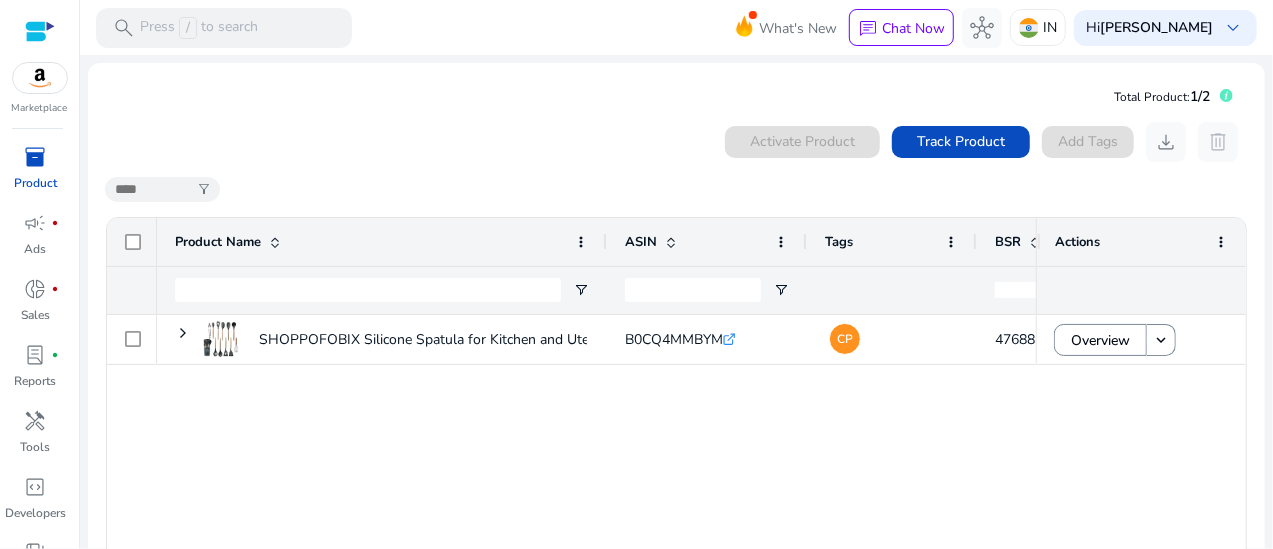 click on "0  products selected Activate Product Track Product  Add Tags   download   delete" 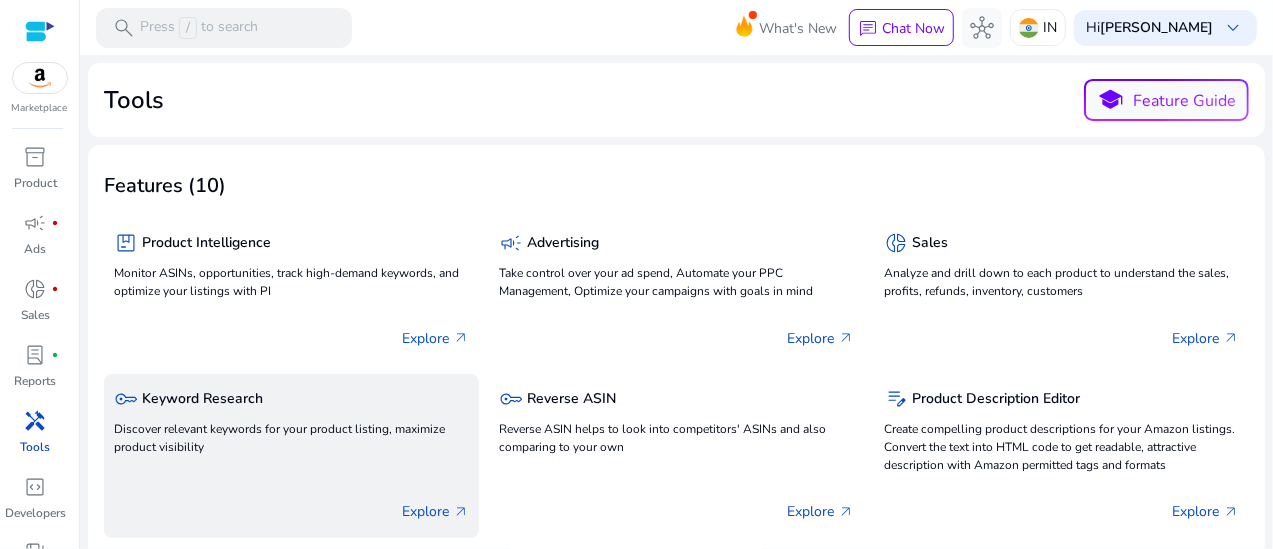 click on "Discover relevant keywords for your product listing, maximize product visibility" 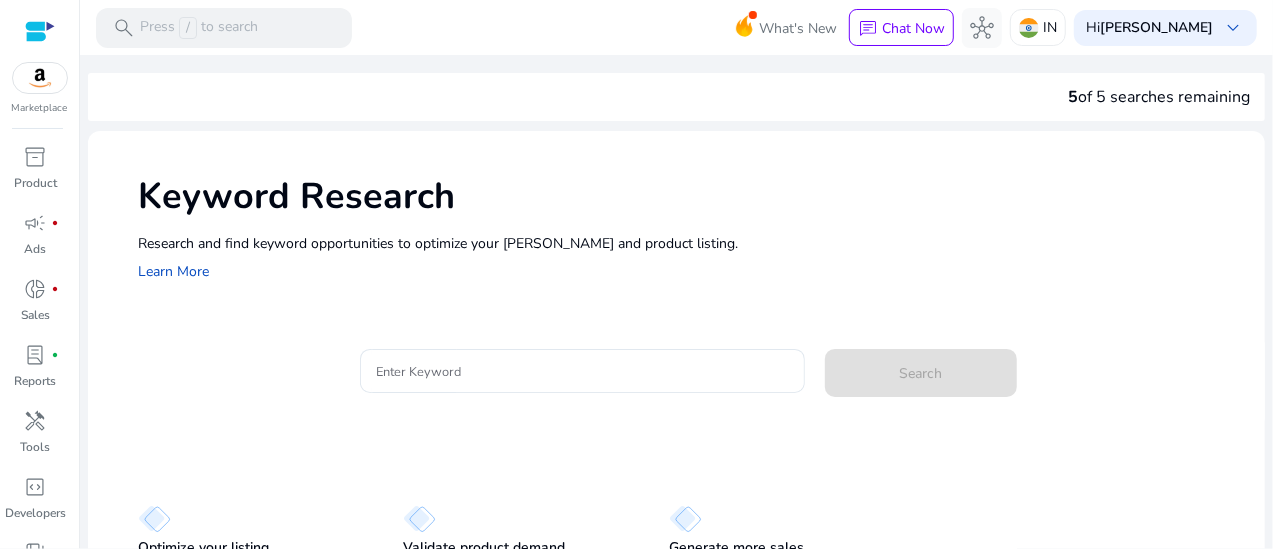 scroll, scrollTop: 85, scrollLeft: 0, axis: vertical 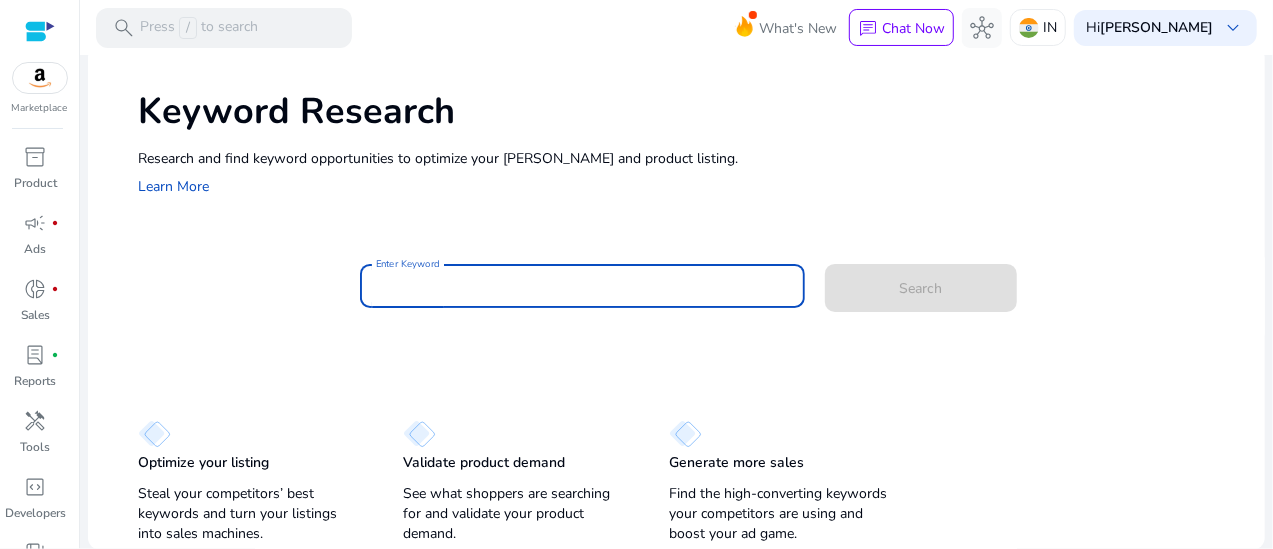 click on "Enter Keyword" at bounding box center [582, 286] 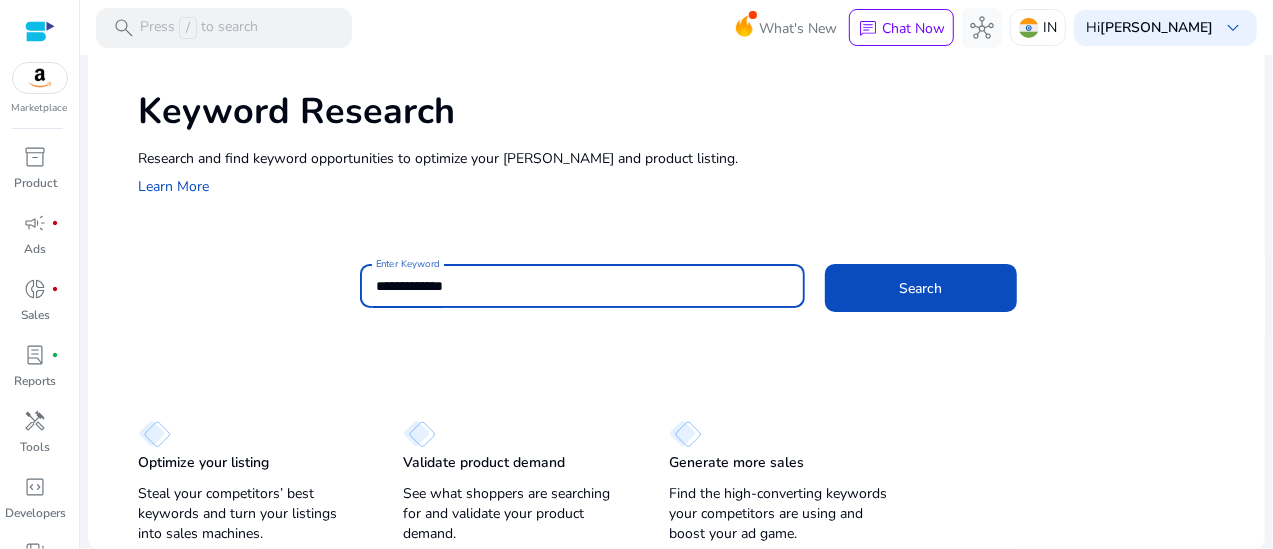 click on "**********" at bounding box center (582, 286) 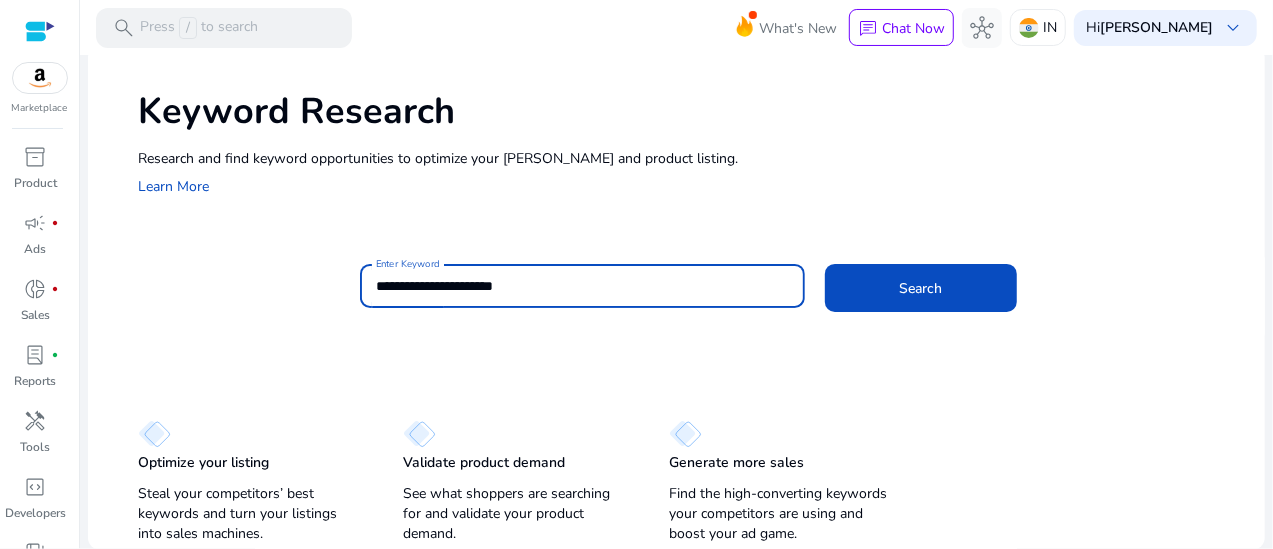 click on "**********" at bounding box center [582, 286] 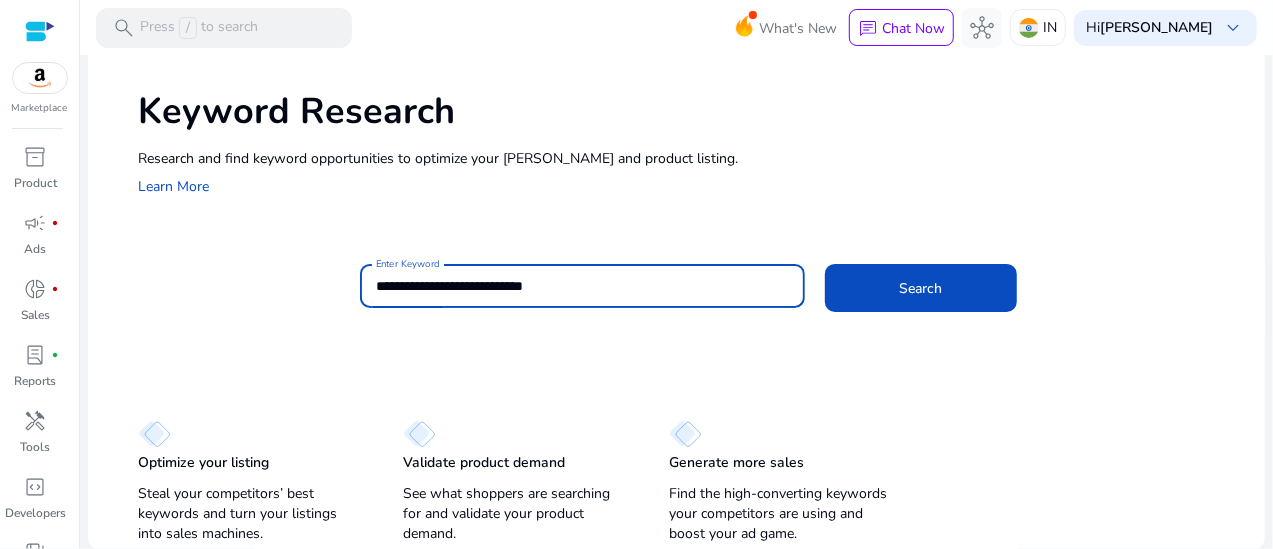 click on "Search" 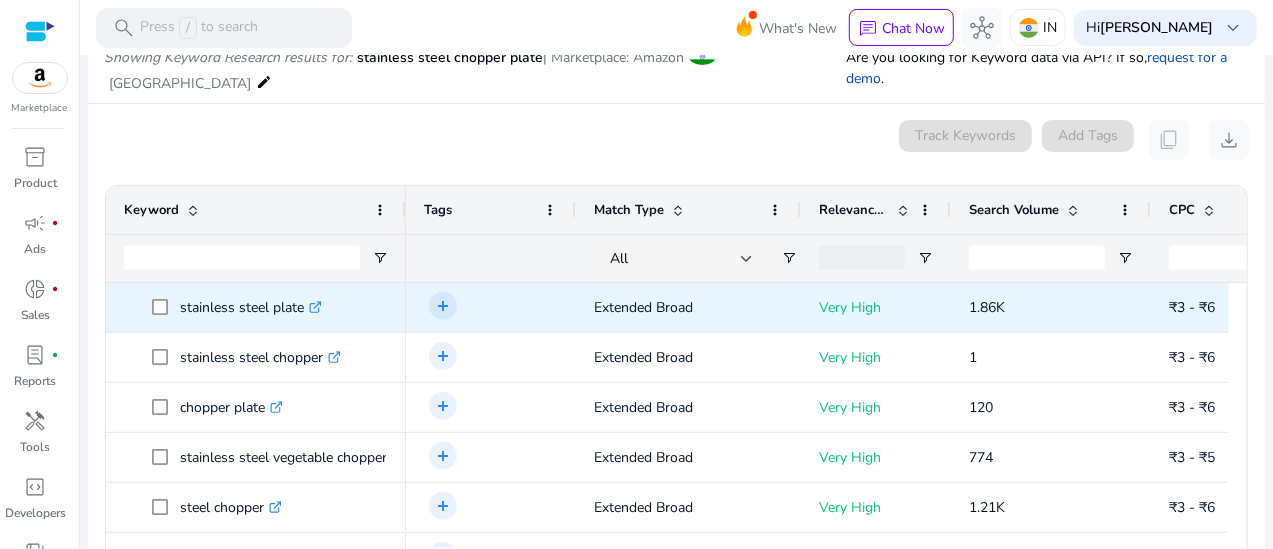 scroll, scrollTop: 240, scrollLeft: 0, axis: vertical 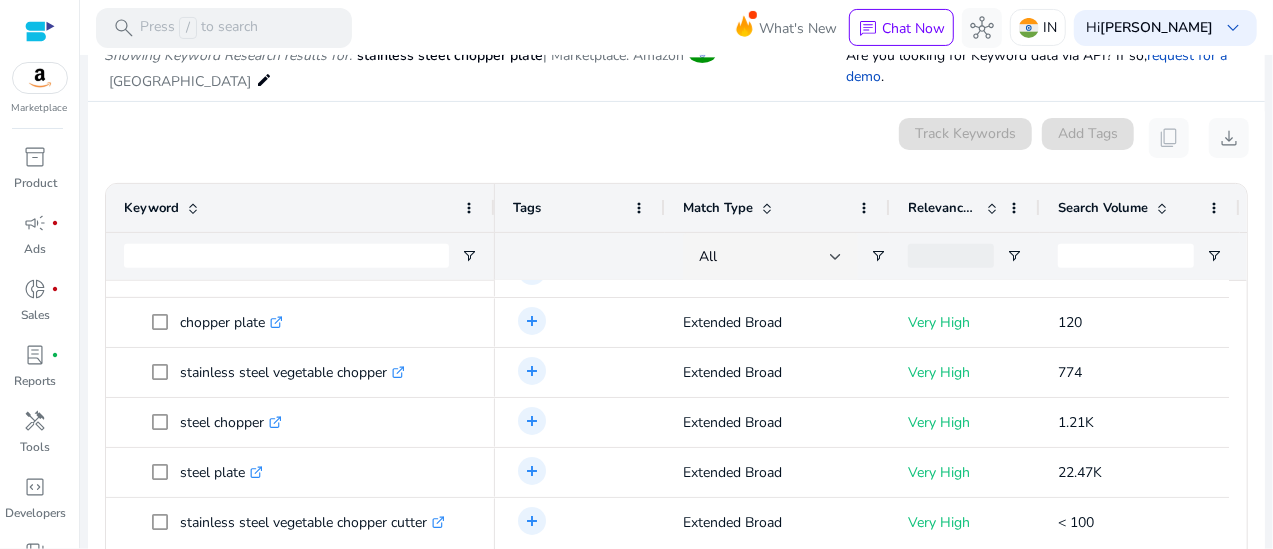drag, startPoint x: 401, startPoint y: 191, endPoint x: 490, endPoint y: 165, distance: 92.72001 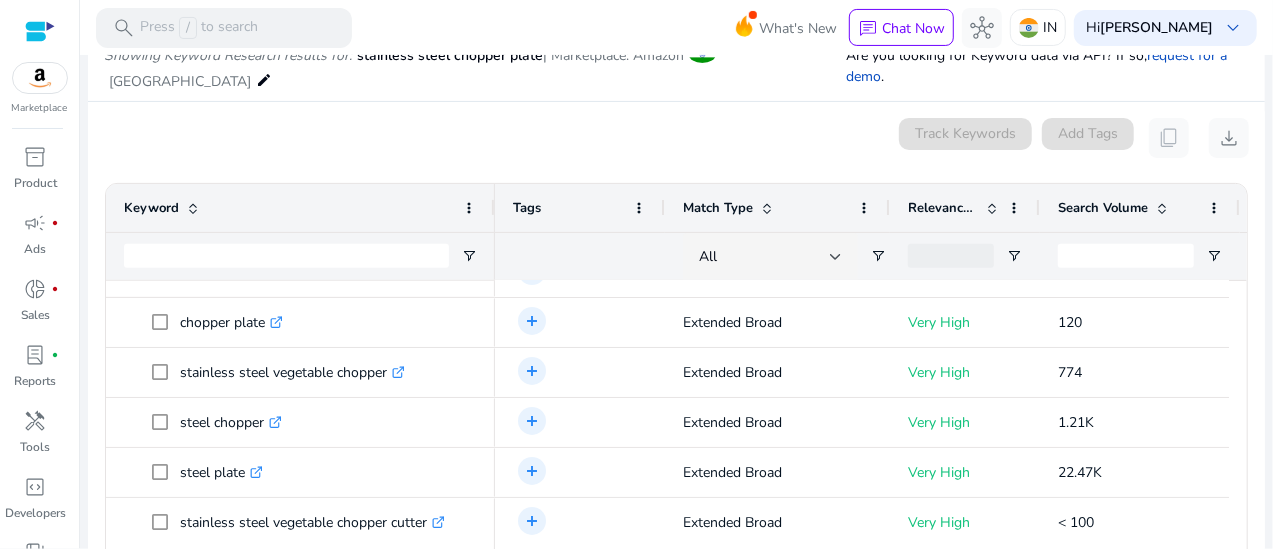 scroll, scrollTop: 226, scrollLeft: 0, axis: vertical 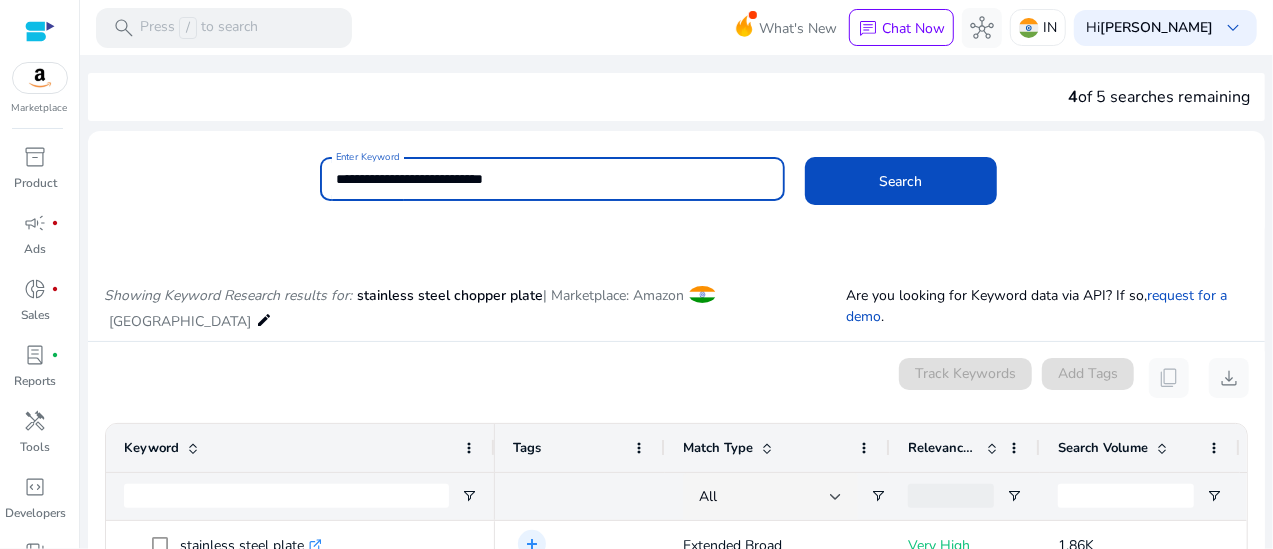 click on "**********" at bounding box center [552, 179] 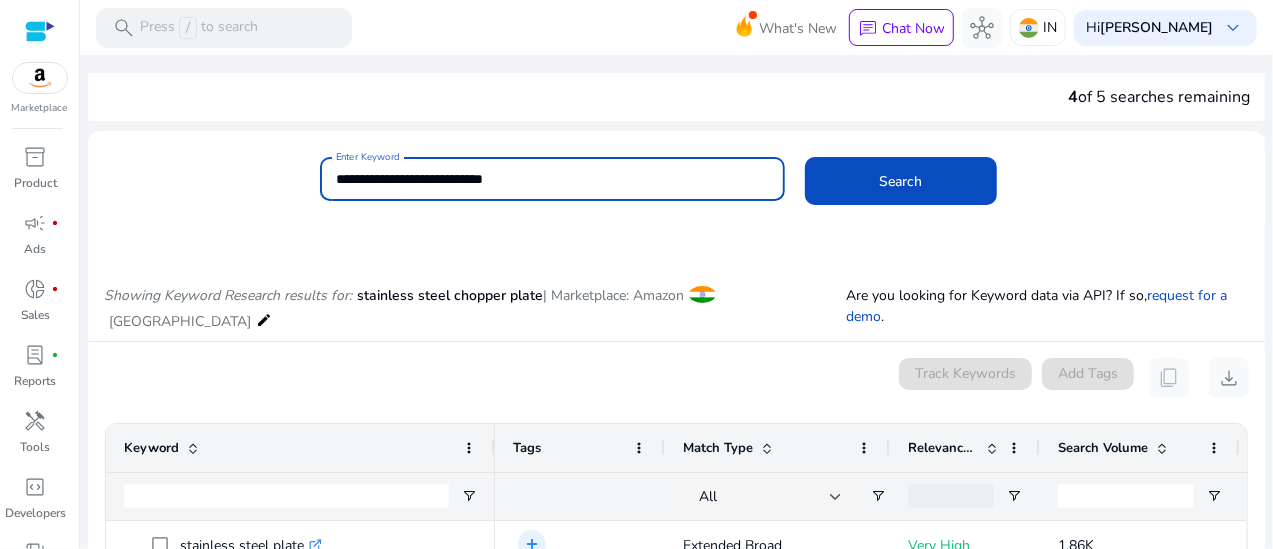 type on "**********" 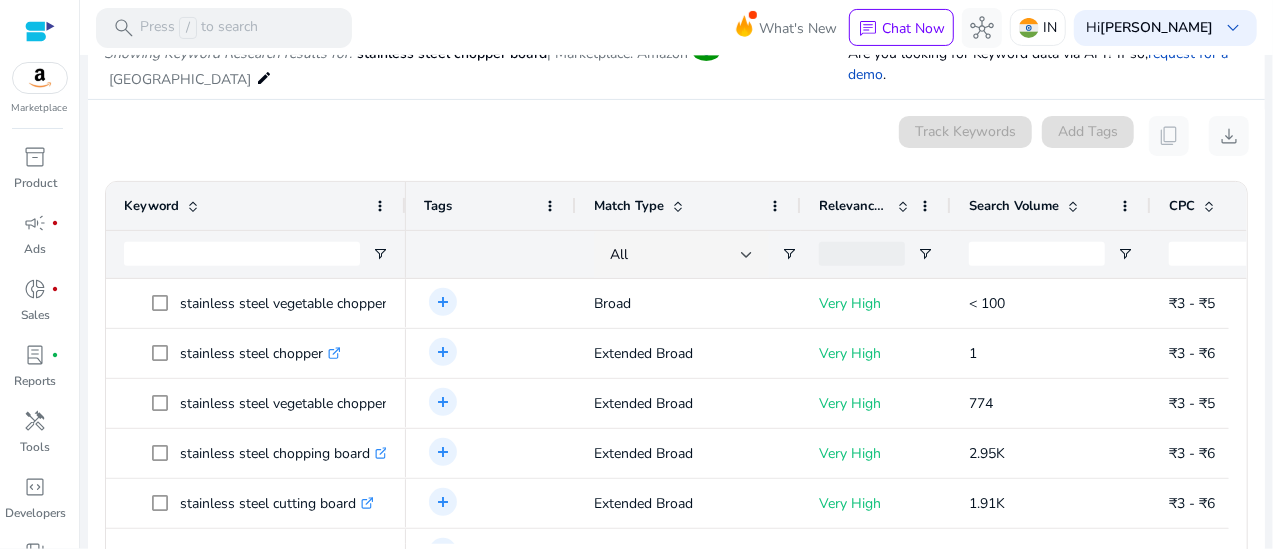scroll, scrollTop: 238, scrollLeft: 0, axis: vertical 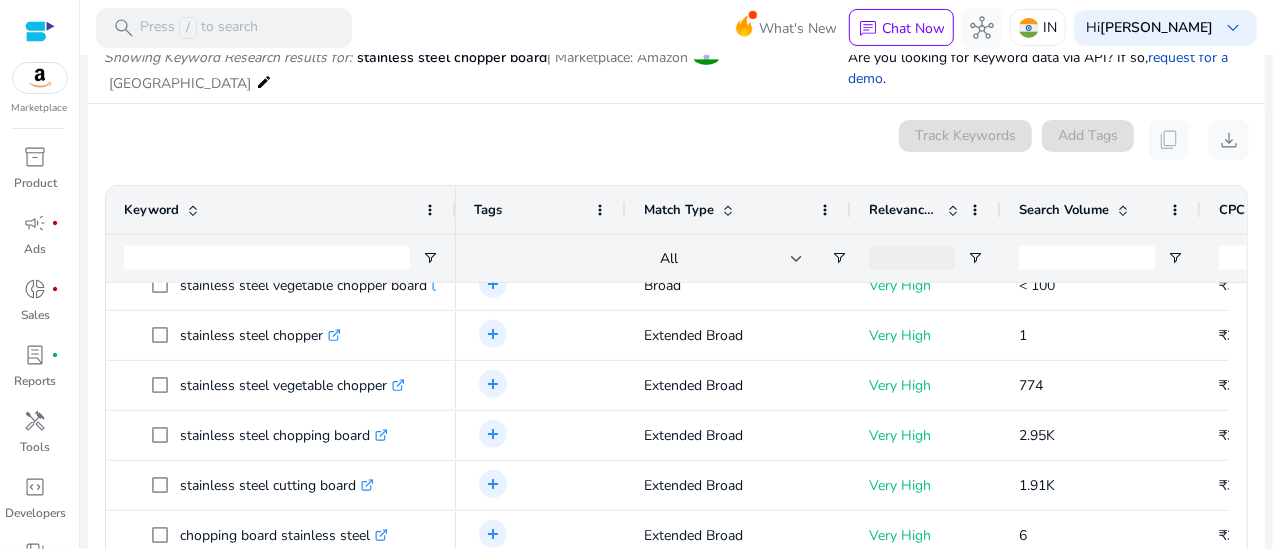drag, startPoint x: 402, startPoint y: 188, endPoint x: 454, endPoint y: 177, distance: 53.15073 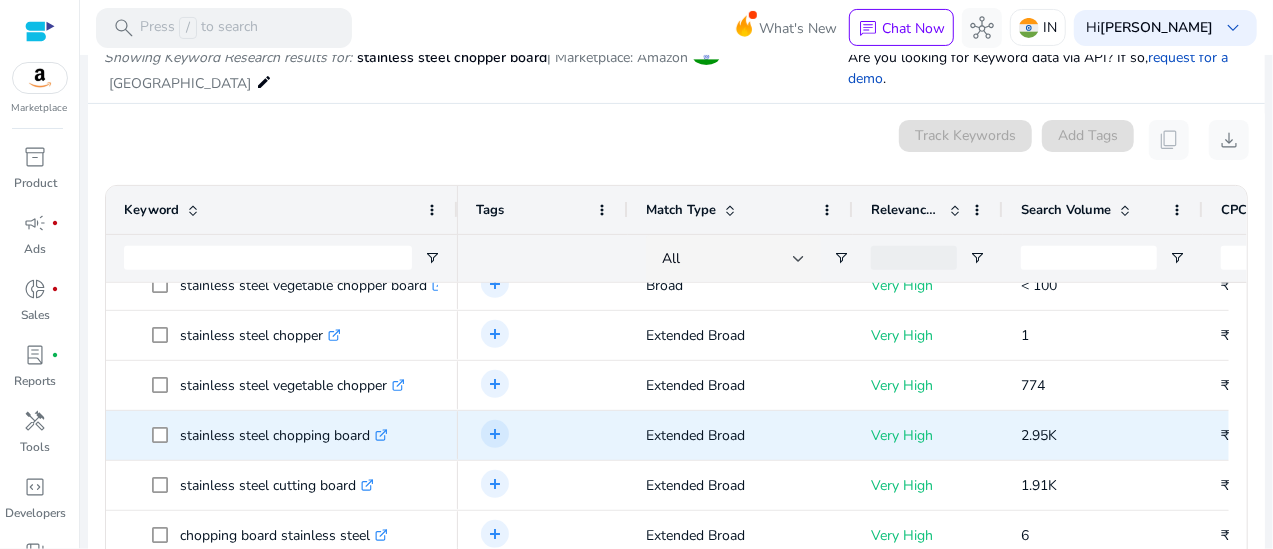 scroll, scrollTop: 0, scrollLeft: 0, axis: both 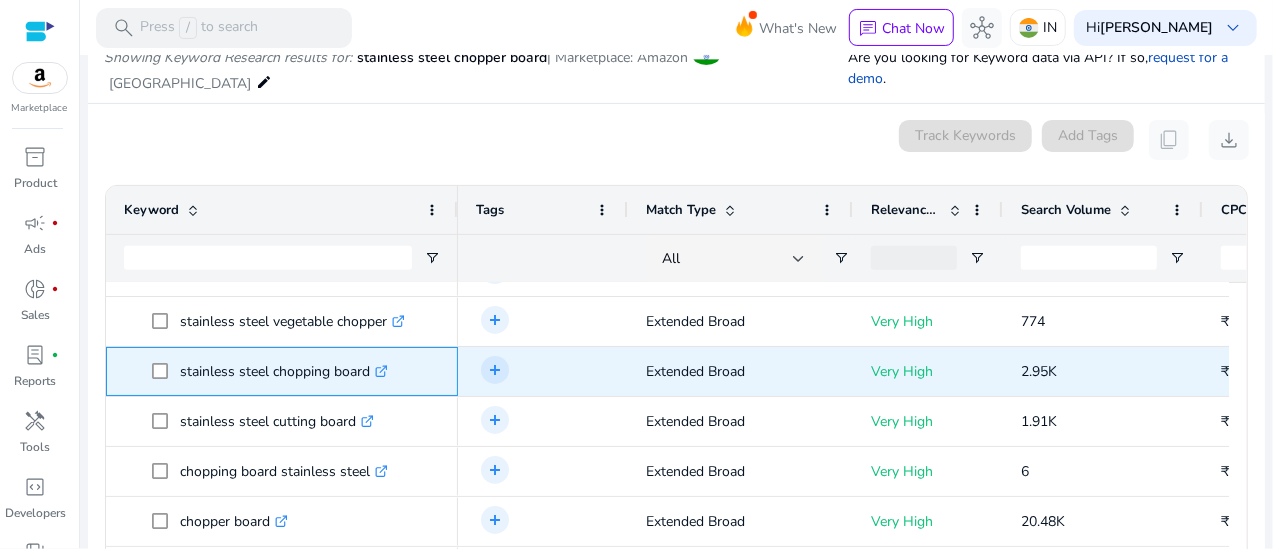 click on ".st0{fill:#2c8af8}" 